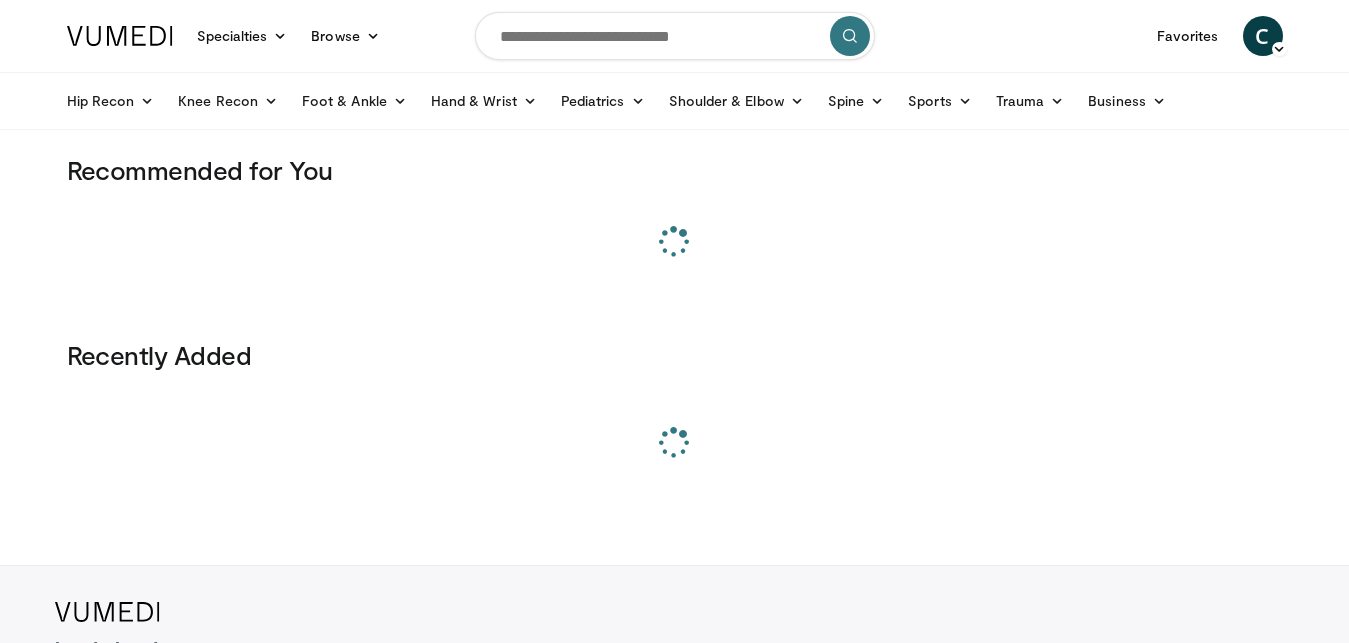 scroll, scrollTop: 0, scrollLeft: 0, axis: both 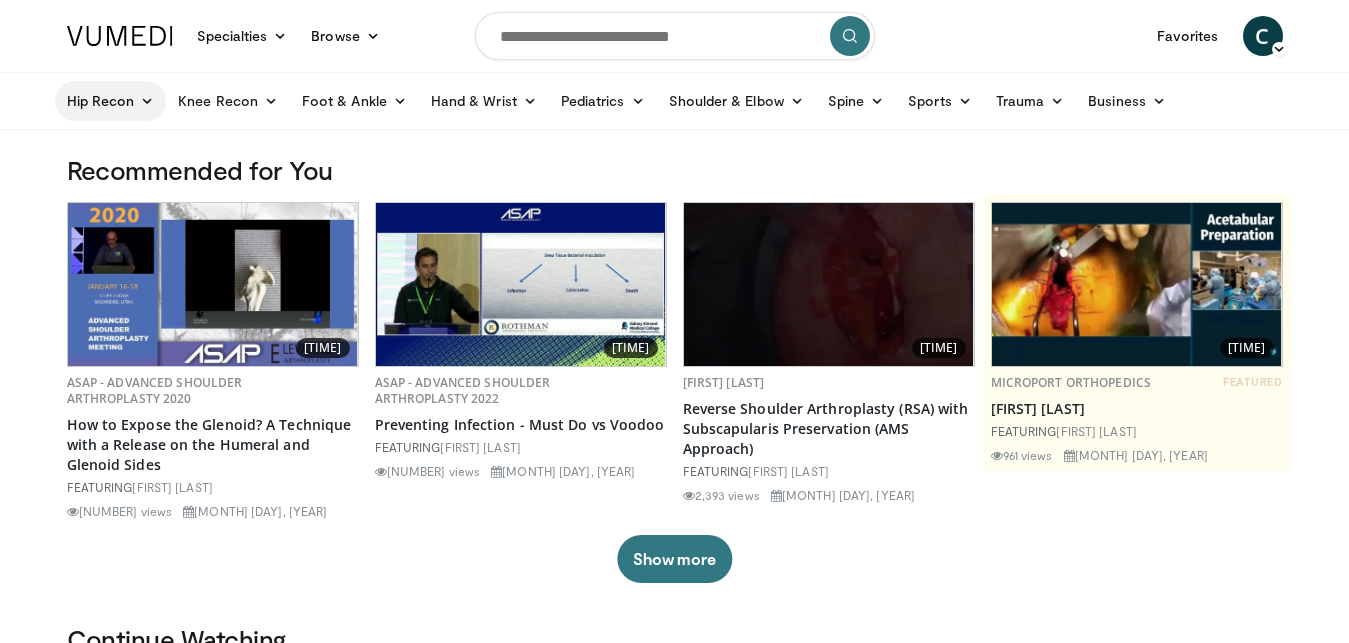 click on "Hip Recon" at bounding box center (111, 101) 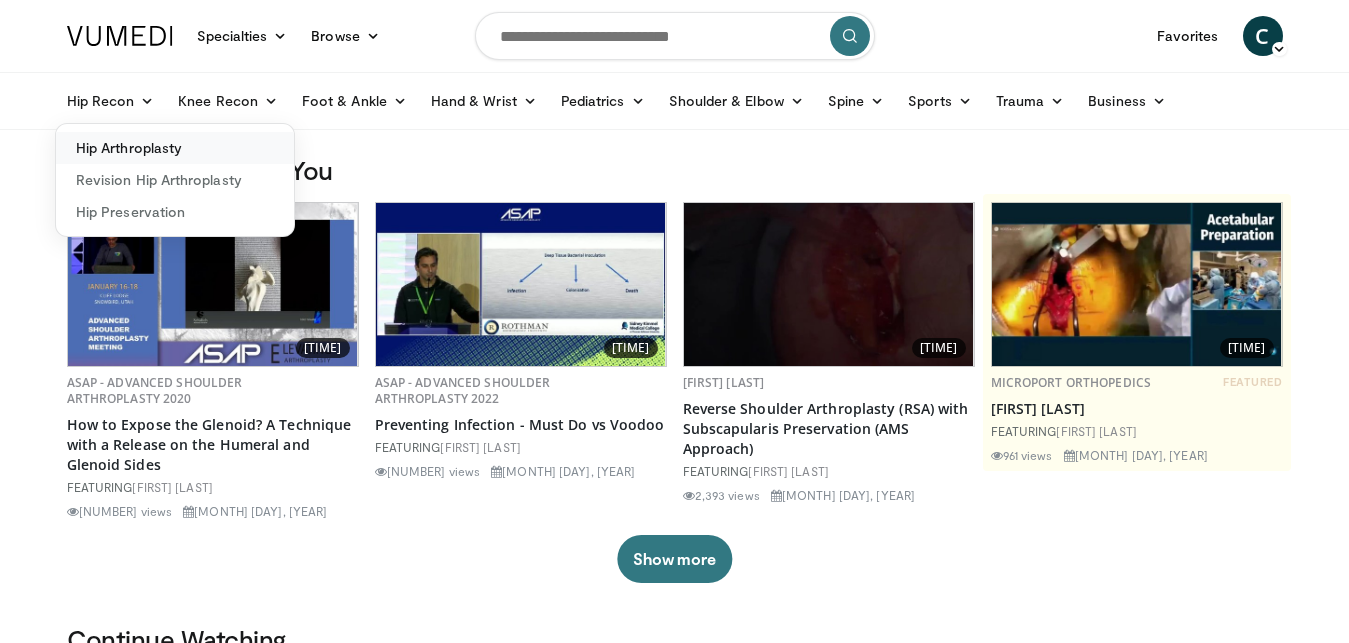click on "Hip Arthroplasty" at bounding box center (175, 148) 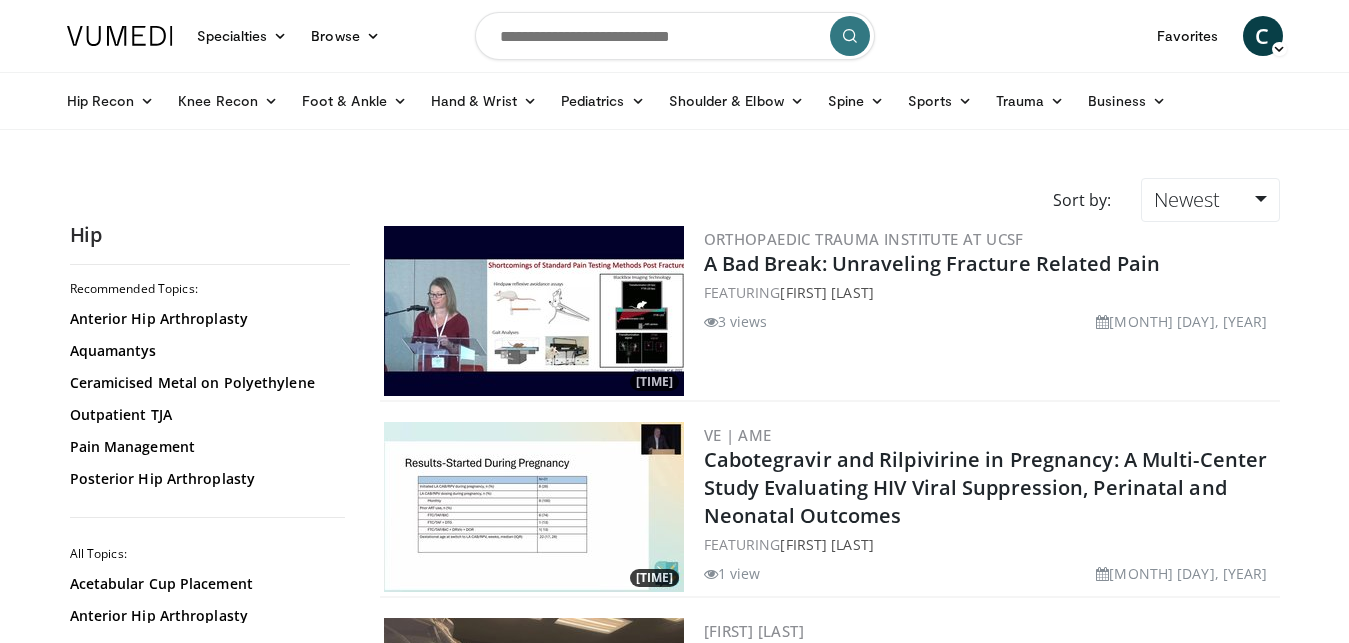 scroll, scrollTop: 0, scrollLeft: 0, axis: both 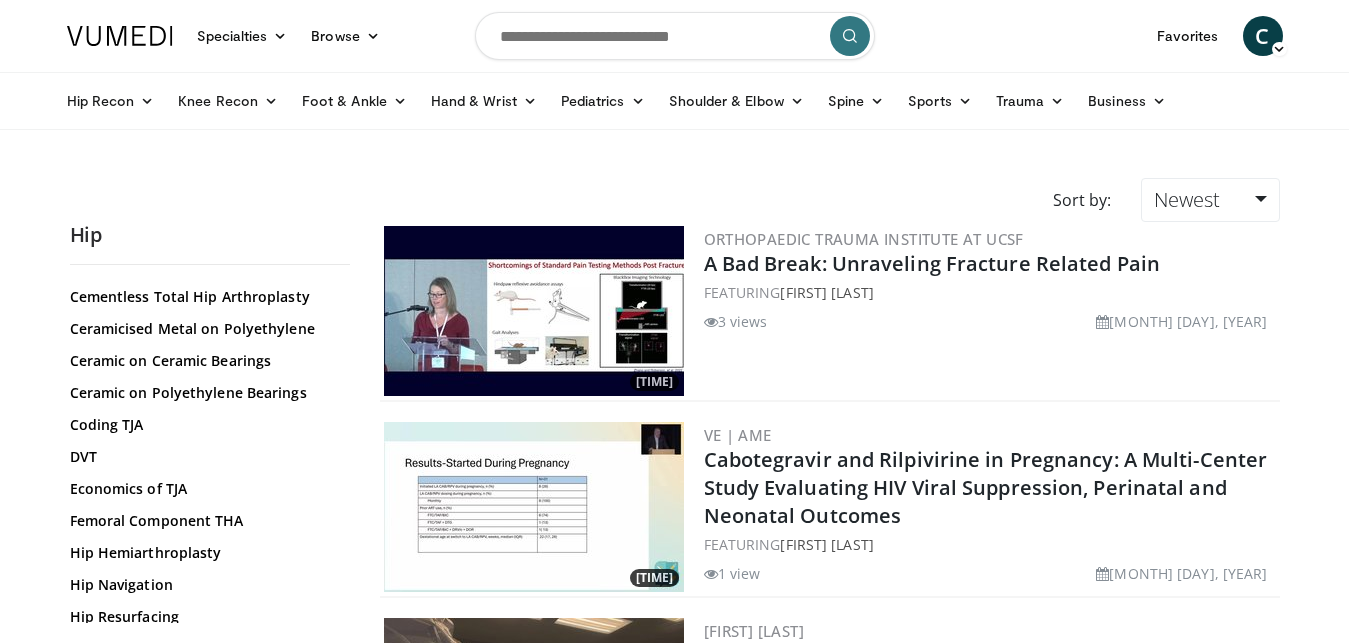 click at bounding box center [675, 36] 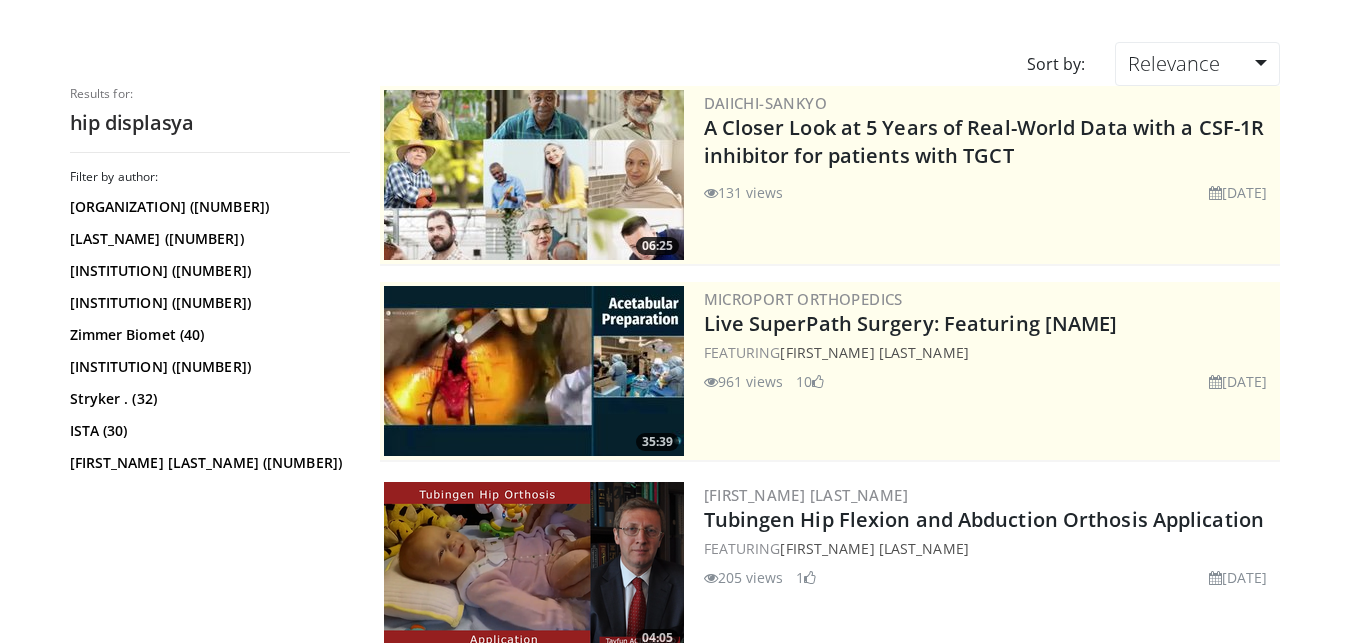 scroll, scrollTop: 0, scrollLeft: 0, axis: both 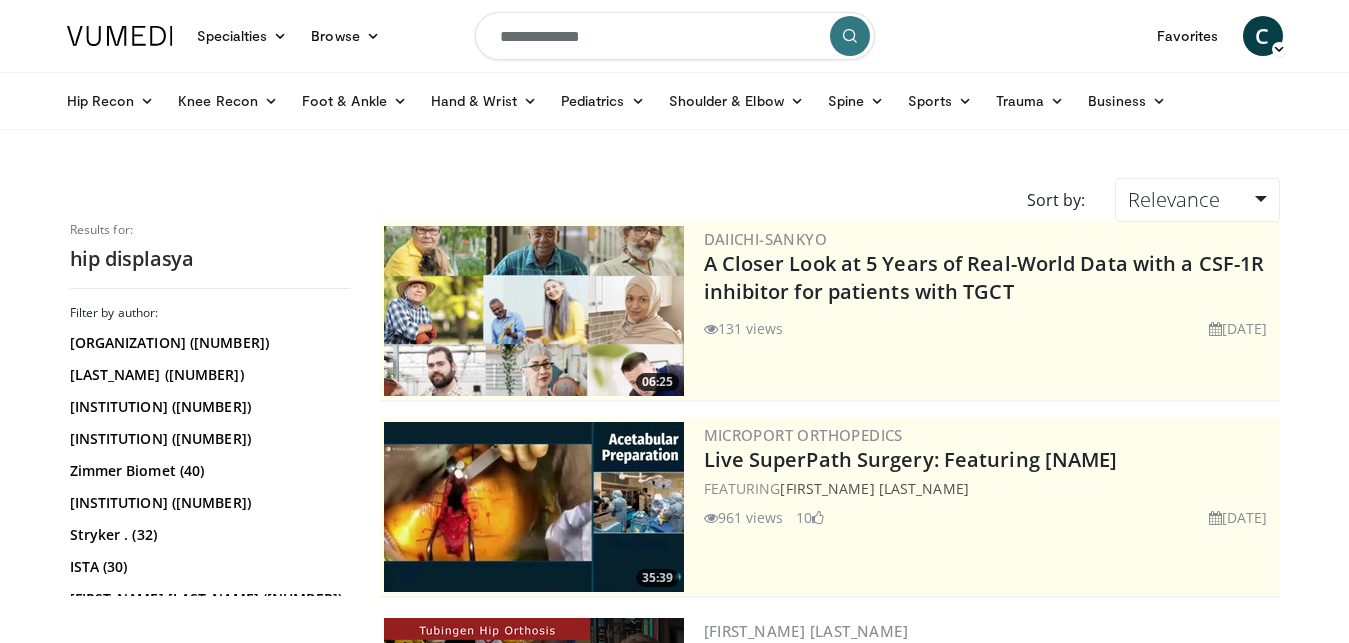 click on "**********" at bounding box center (675, 36) 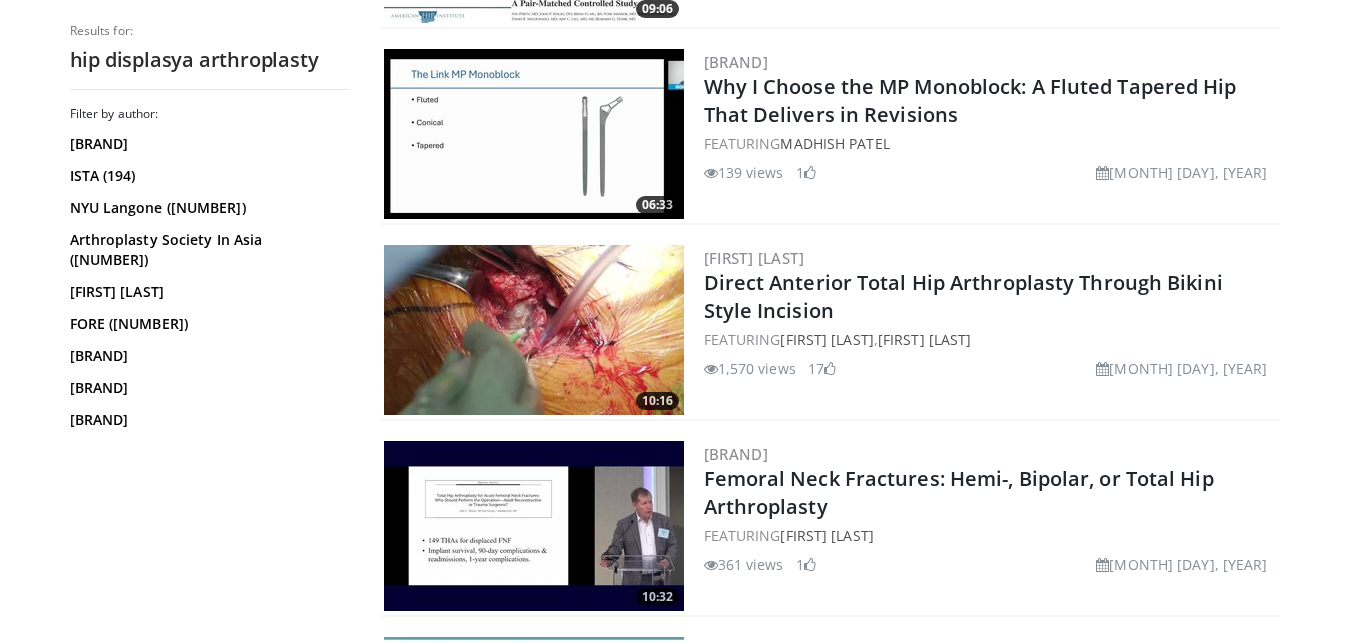 scroll, scrollTop: 1020, scrollLeft: 0, axis: vertical 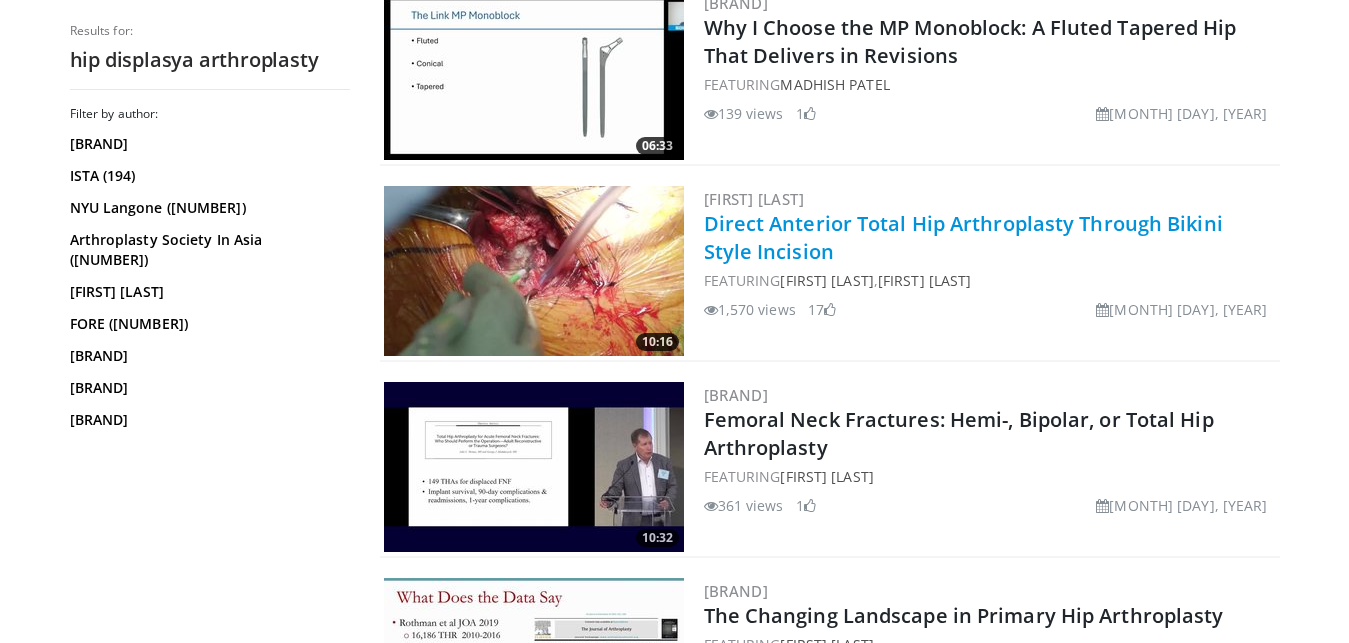 click on "Direct Anterior Total Hip Arthroplasty Through Bikini Style Incision" at bounding box center [963, 237] 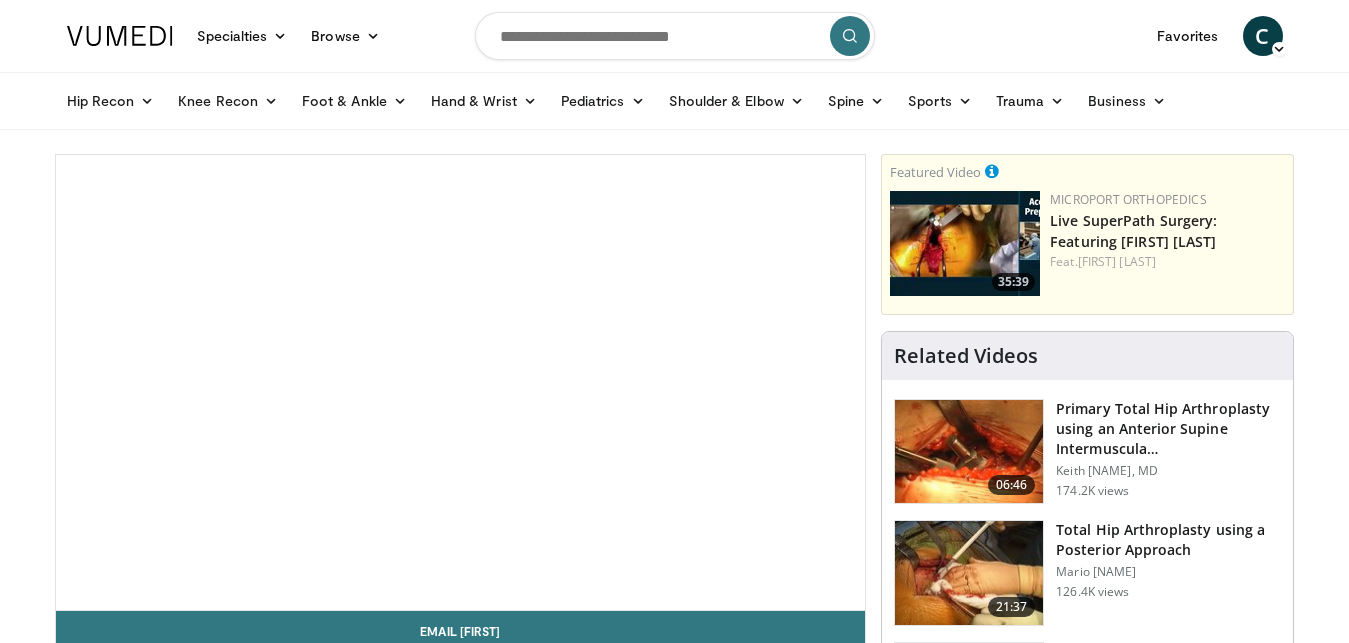 scroll, scrollTop: 0, scrollLeft: 0, axis: both 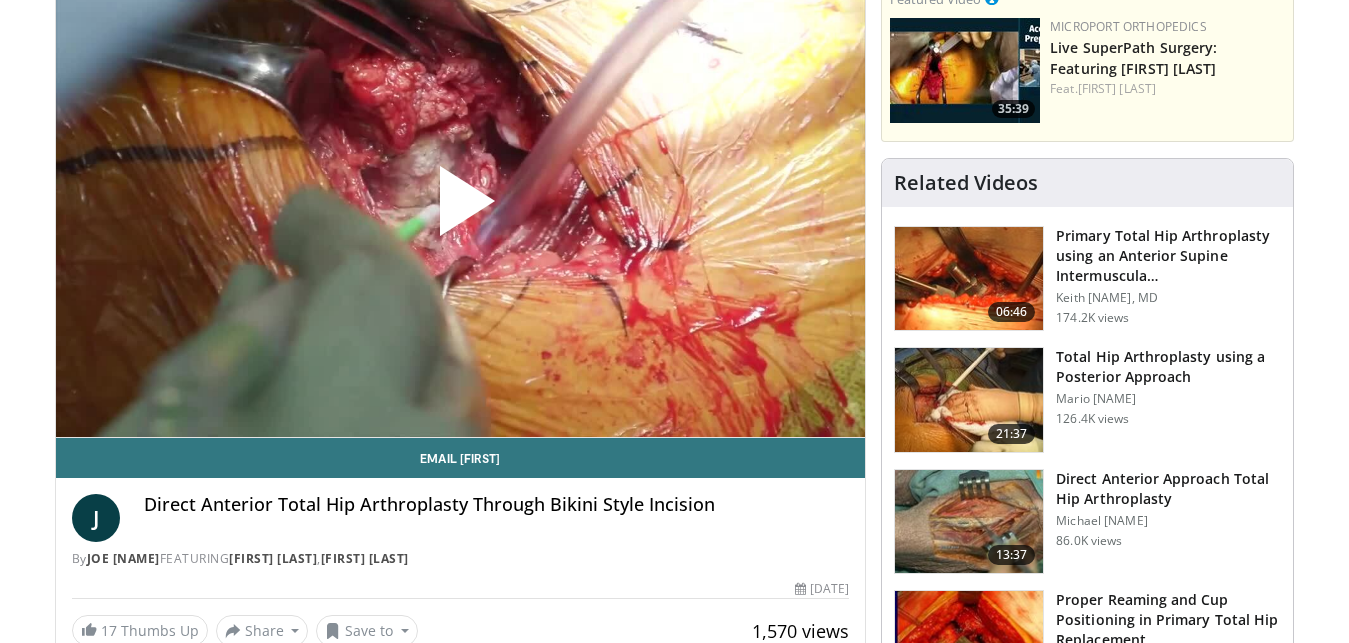 click at bounding box center [460, 209] 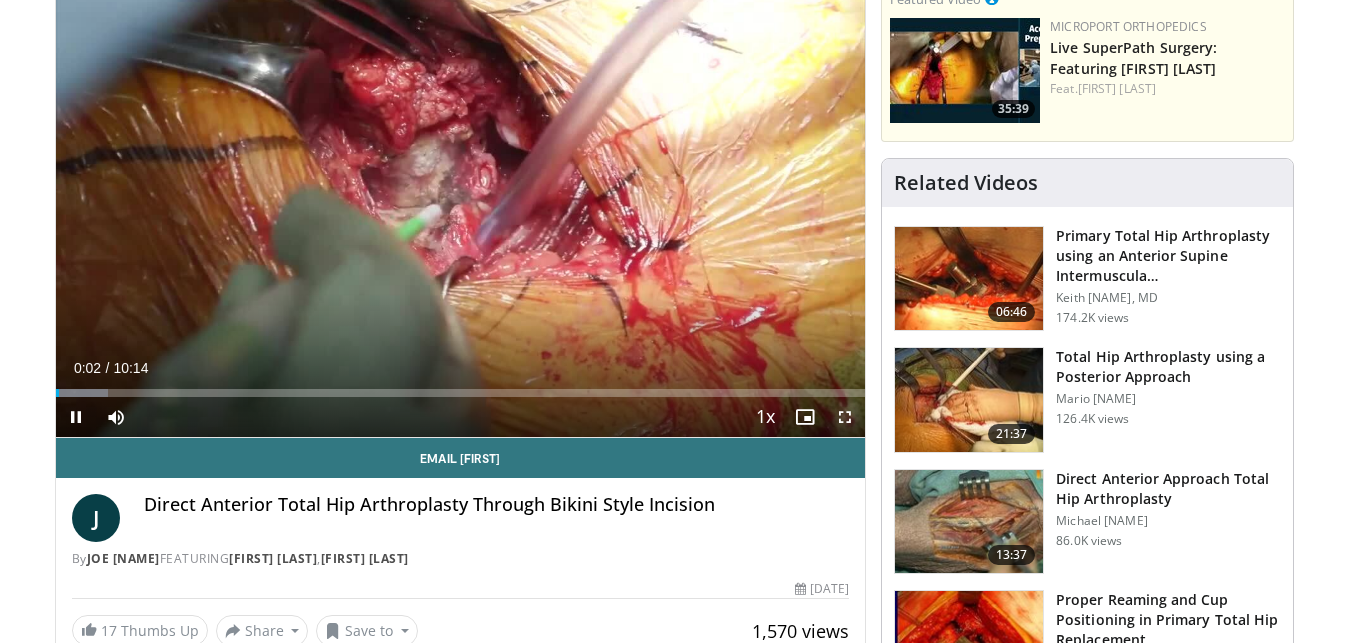 click at bounding box center (845, 417) 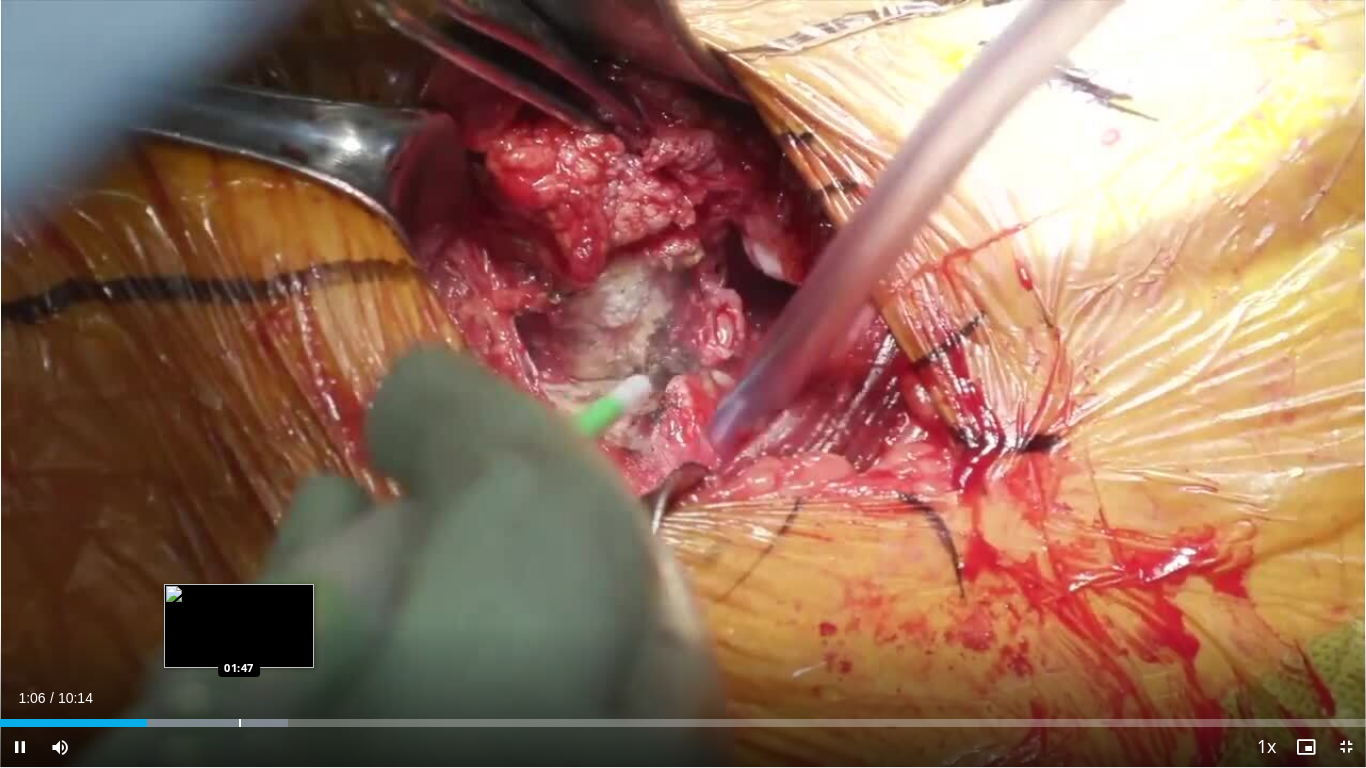 click at bounding box center [240, 723] 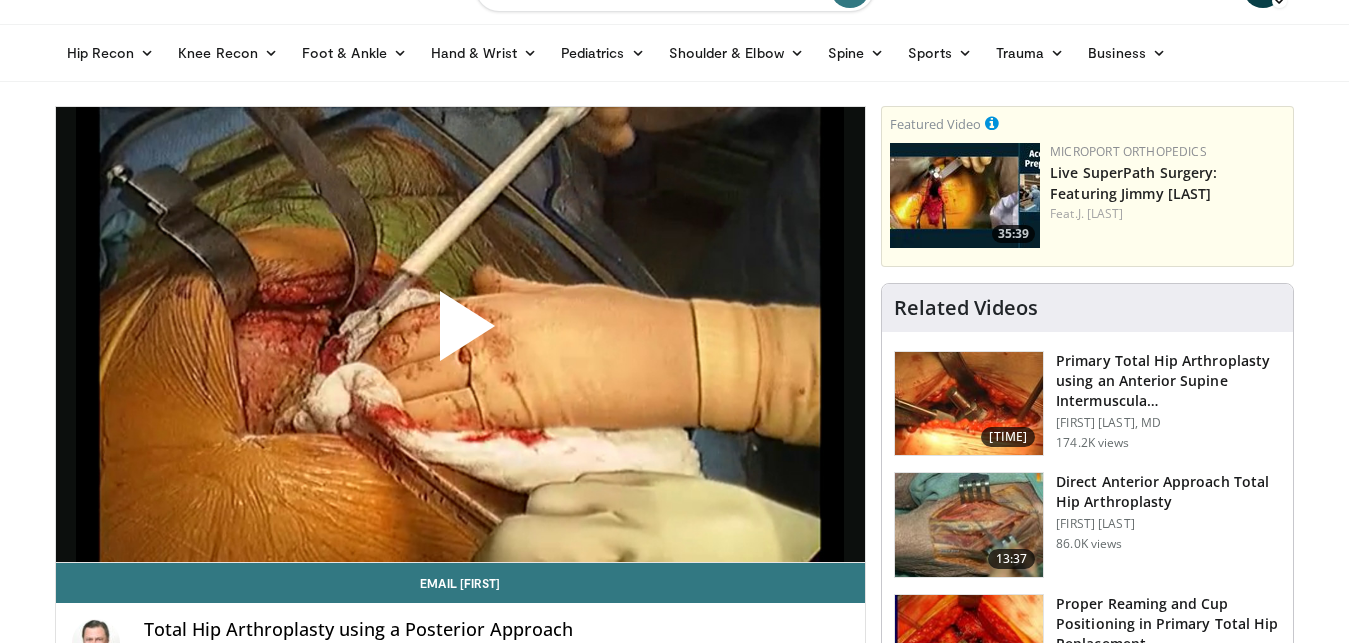 scroll, scrollTop: 51, scrollLeft: 0, axis: vertical 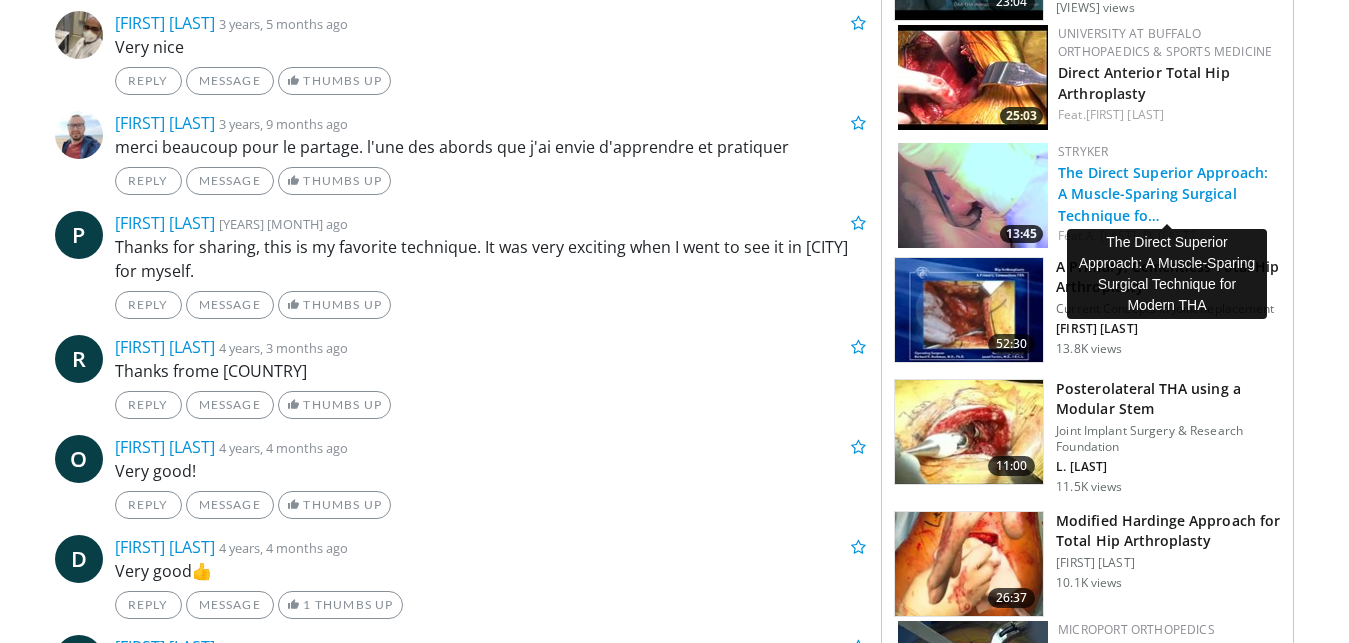 click on "The Direct Superior Approach: A Muscle-Sparing Surgical Technique fo…" at bounding box center [1163, 193] 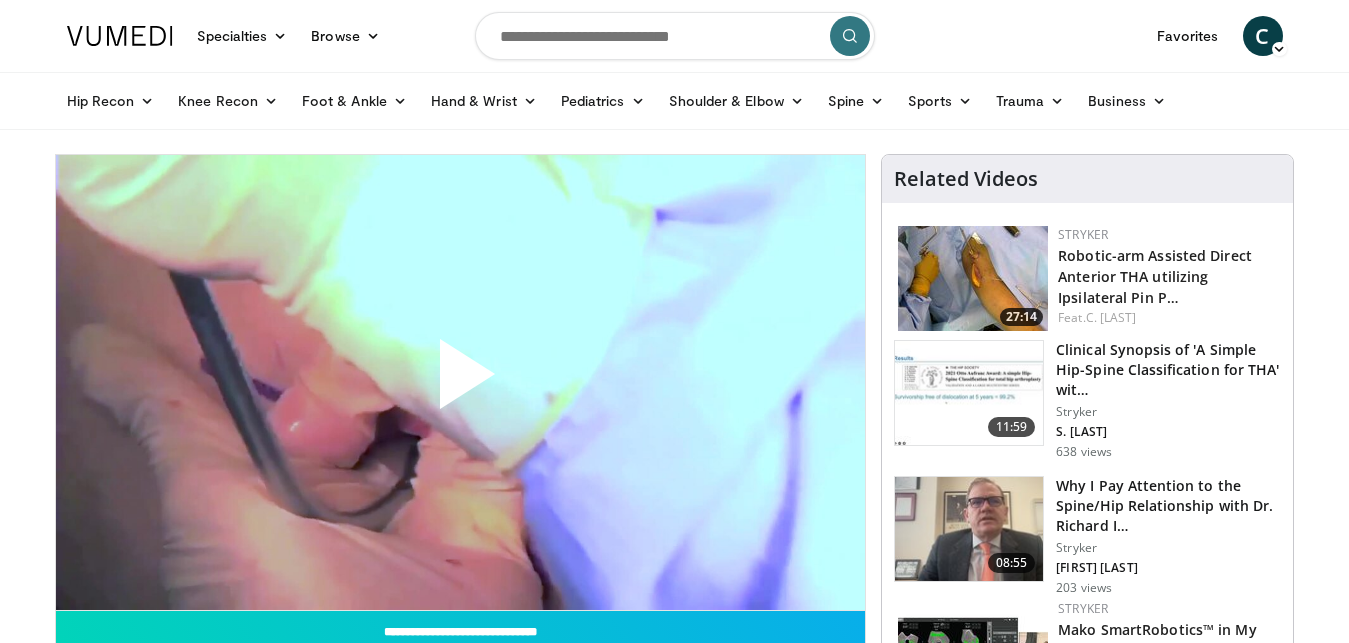 scroll, scrollTop: 0, scrollLeft: 0, axis: both 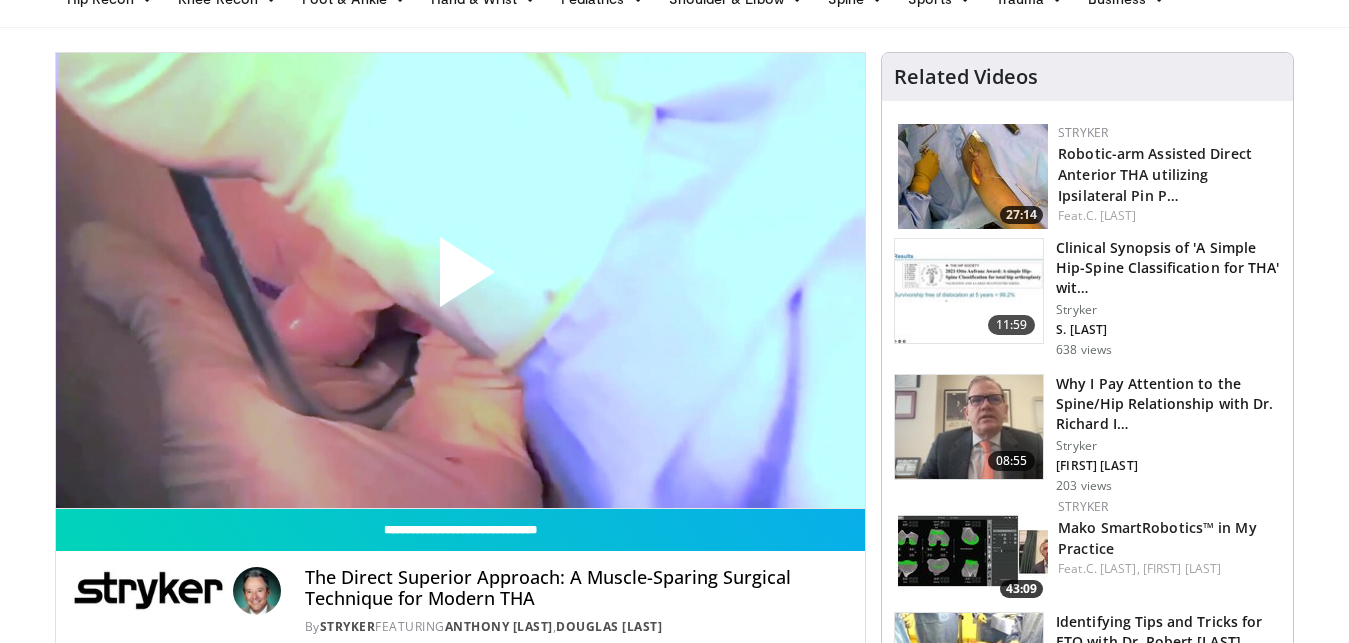click at bounding box center (460, 280) 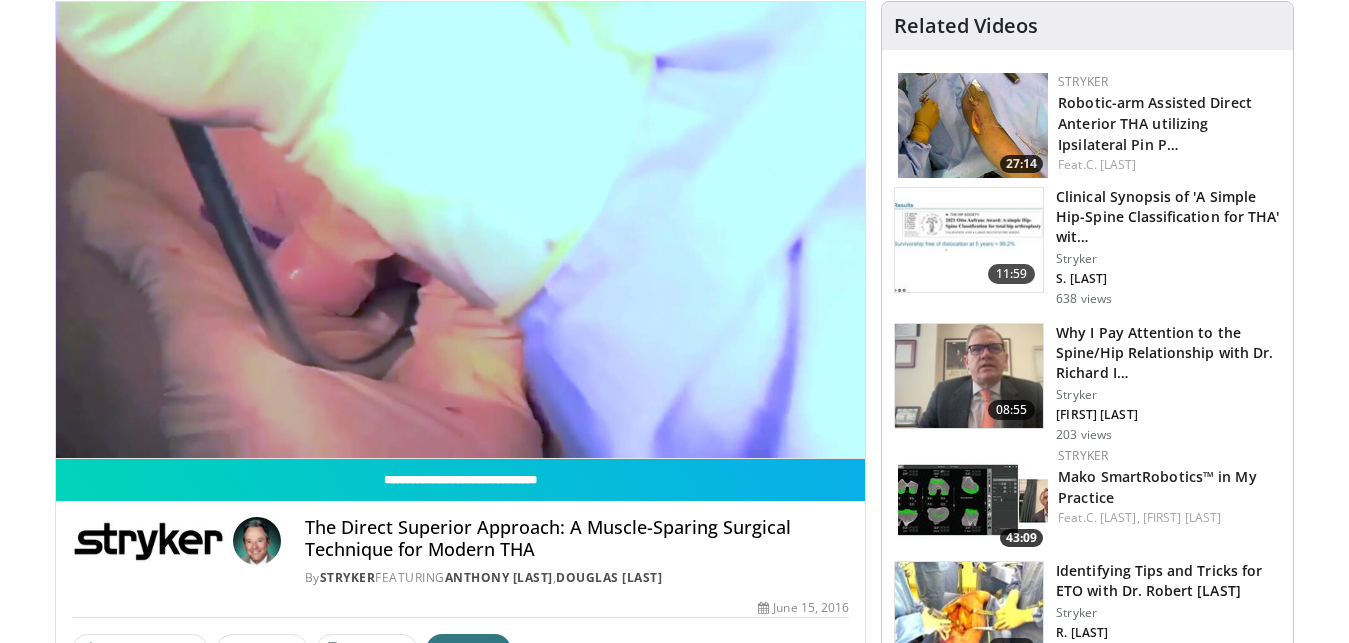 scroll, scrollTop: 0, scrollLeft: 0, axis: both 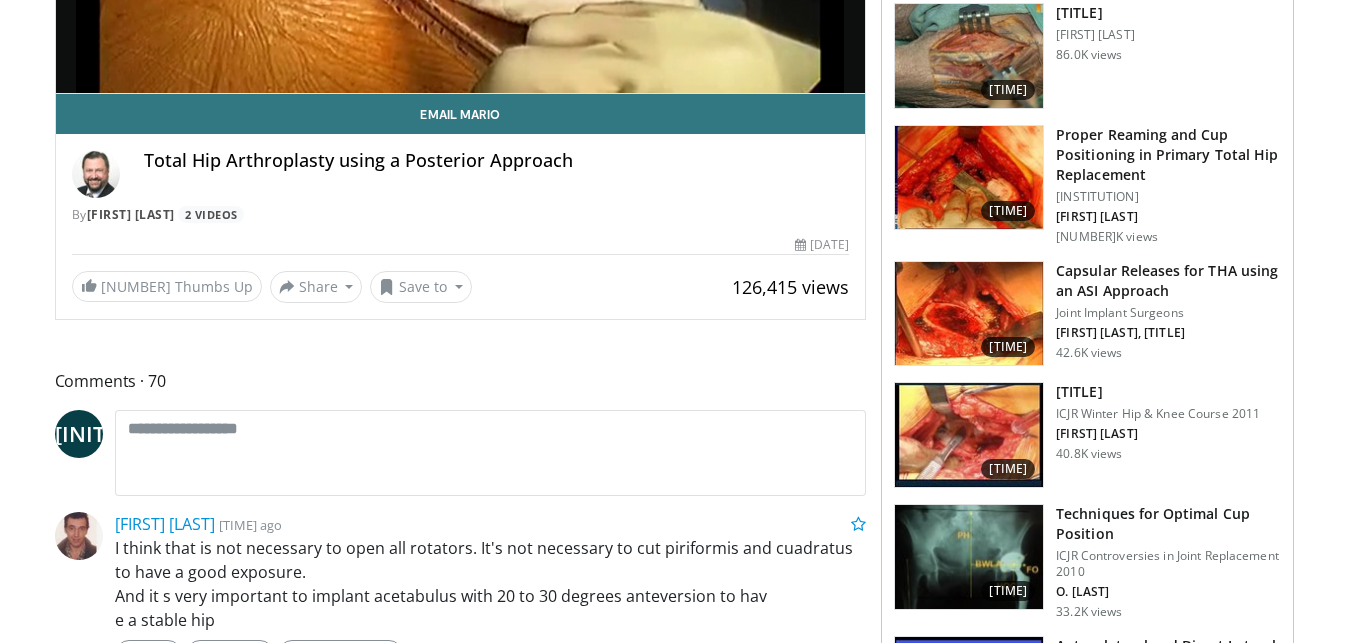 click on "Capsular Releases for THA using an ASI Approach" at bounding box center (1168, 281) 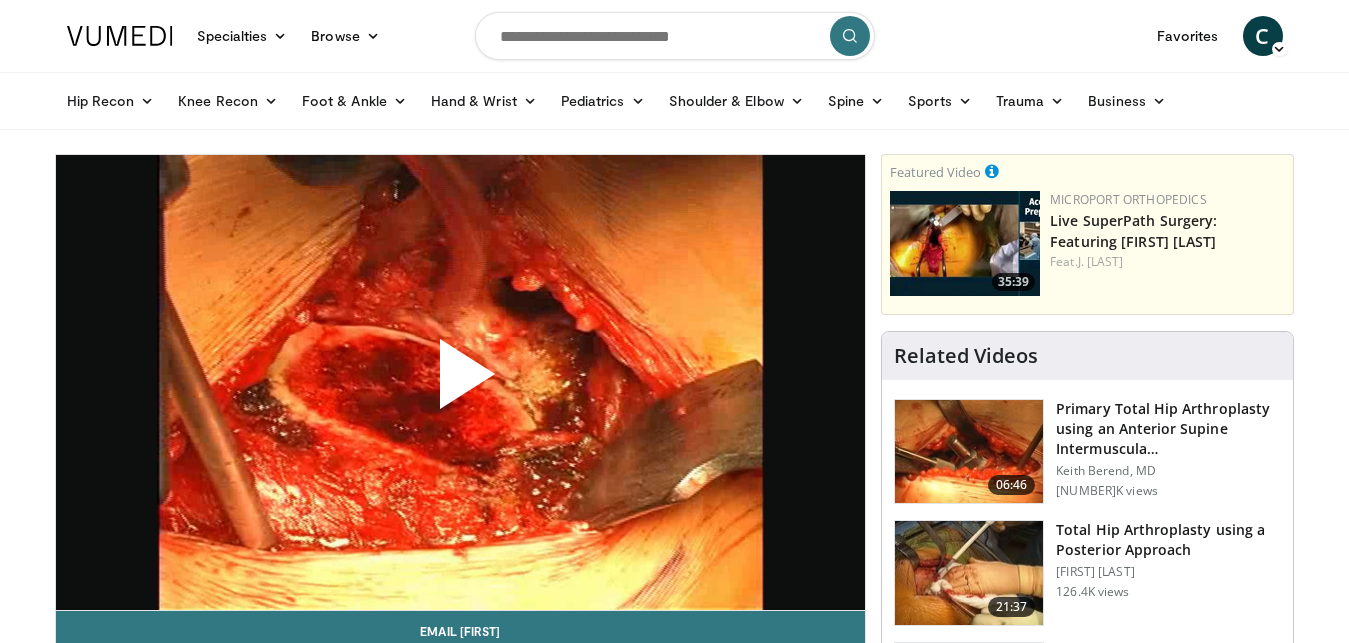 scroll, scrollTop: 0, scrollLeft: 0, axis: both 